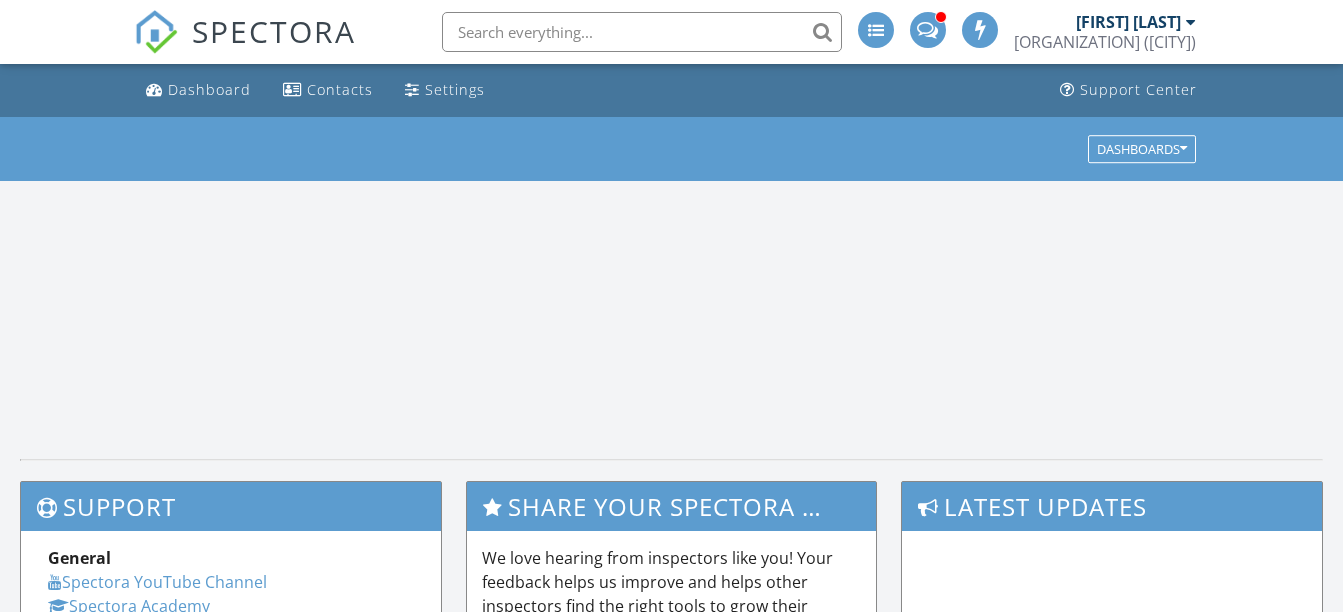 scroll, scrollTop: 0, scrollLeft: 0, axis: both 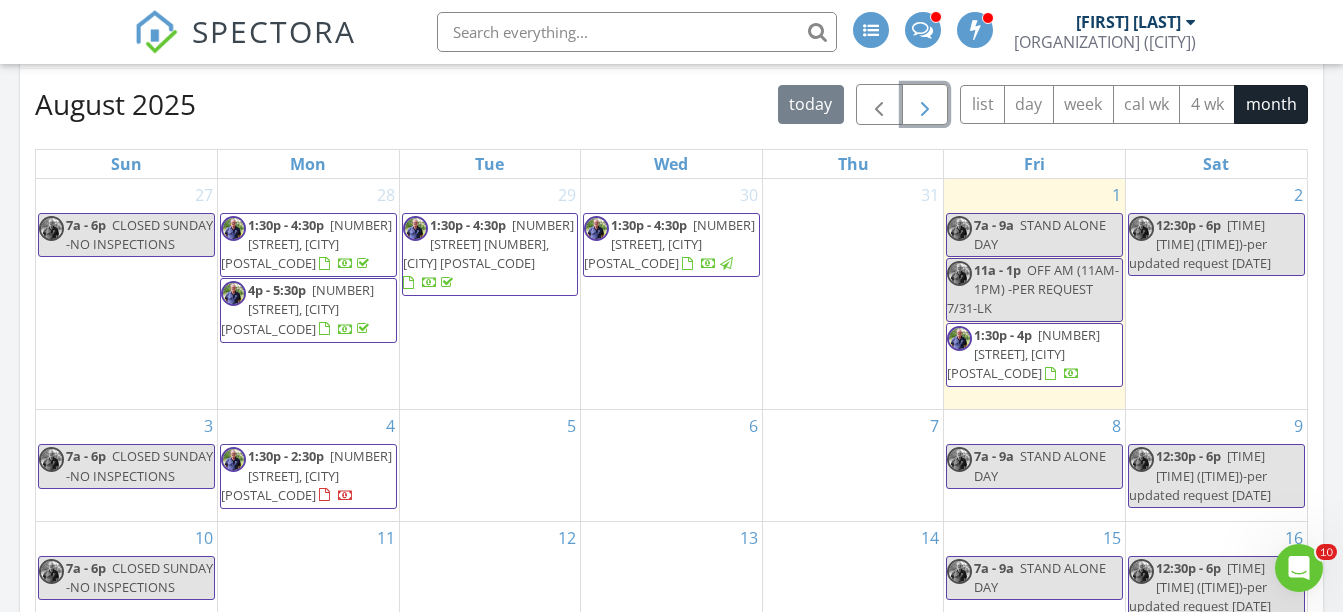 click at bounding box center (925, 105) 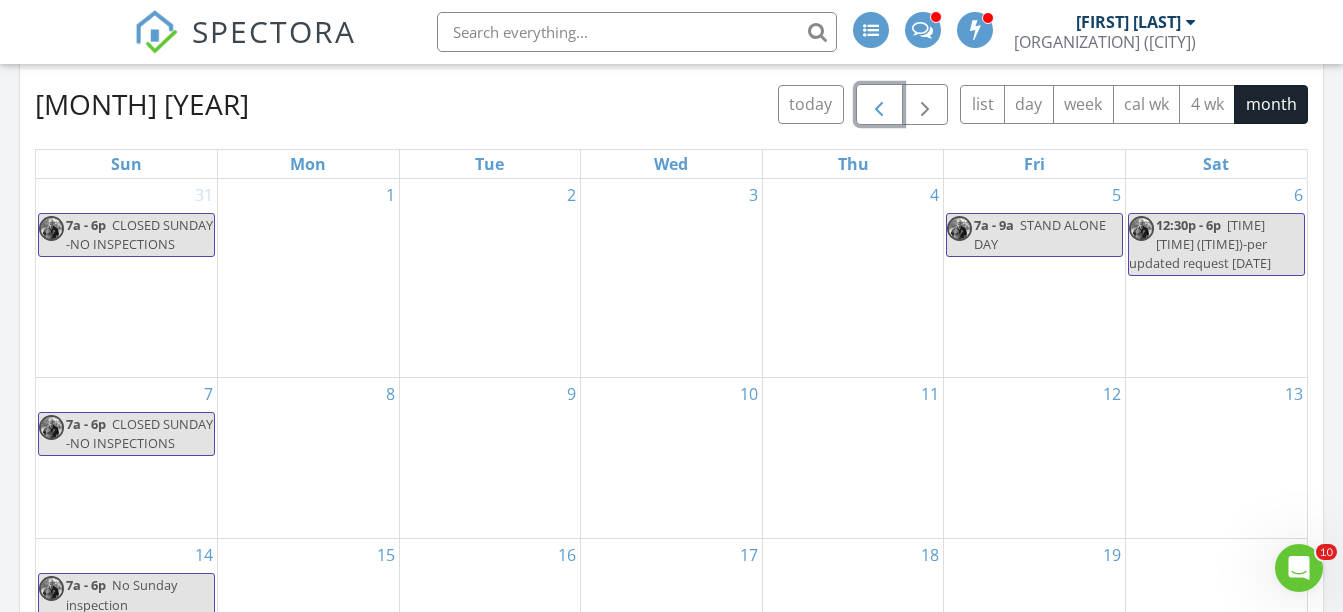 click at bounding box center [879, 105] 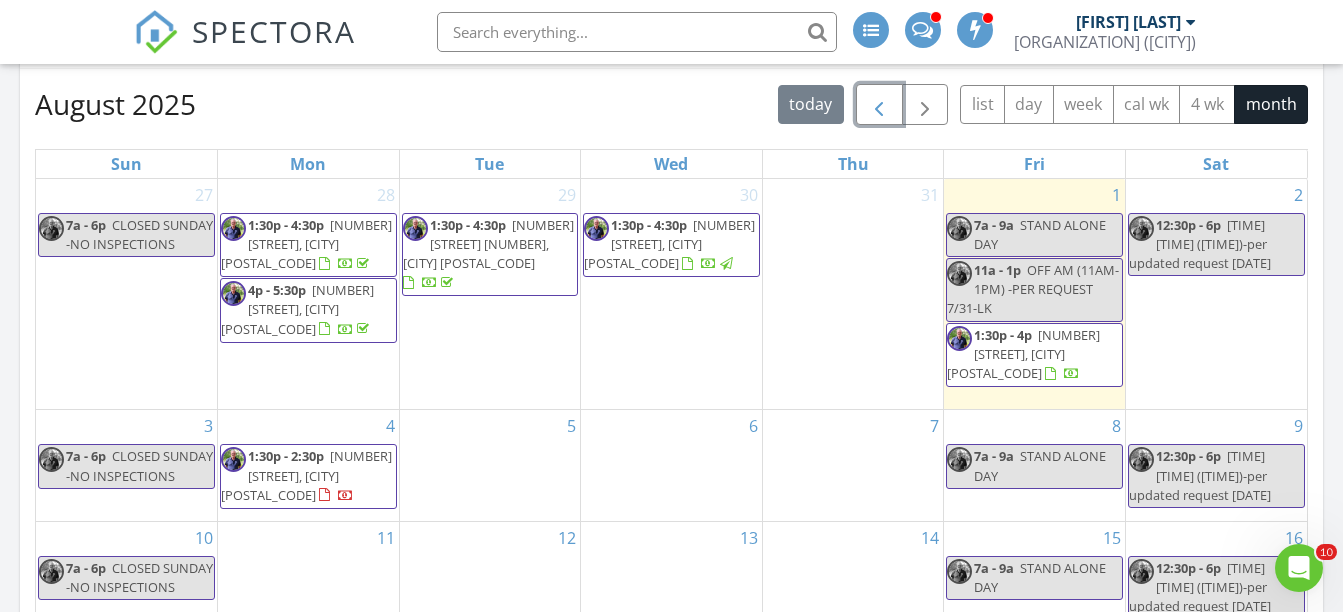 scroll, scrollTop: 923, scrollLeft: 0, axis: vertical 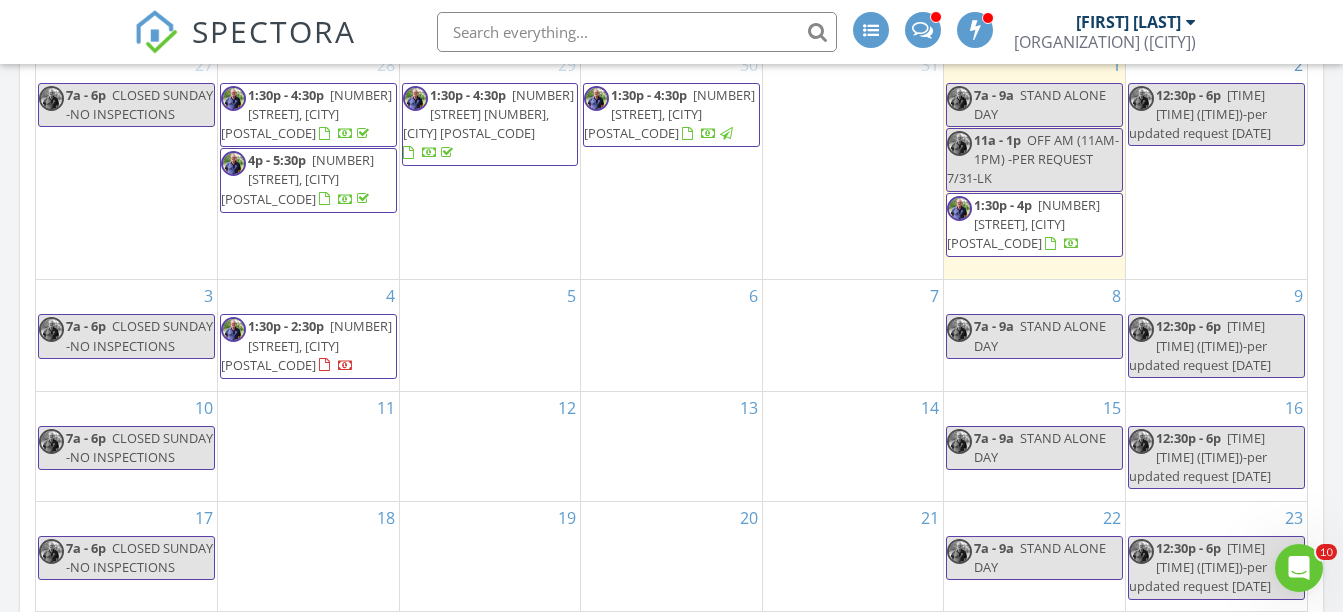 click on "3398 Hickory Hammock Rd, Jacksonville 32226" at bounding box center [306, 345] 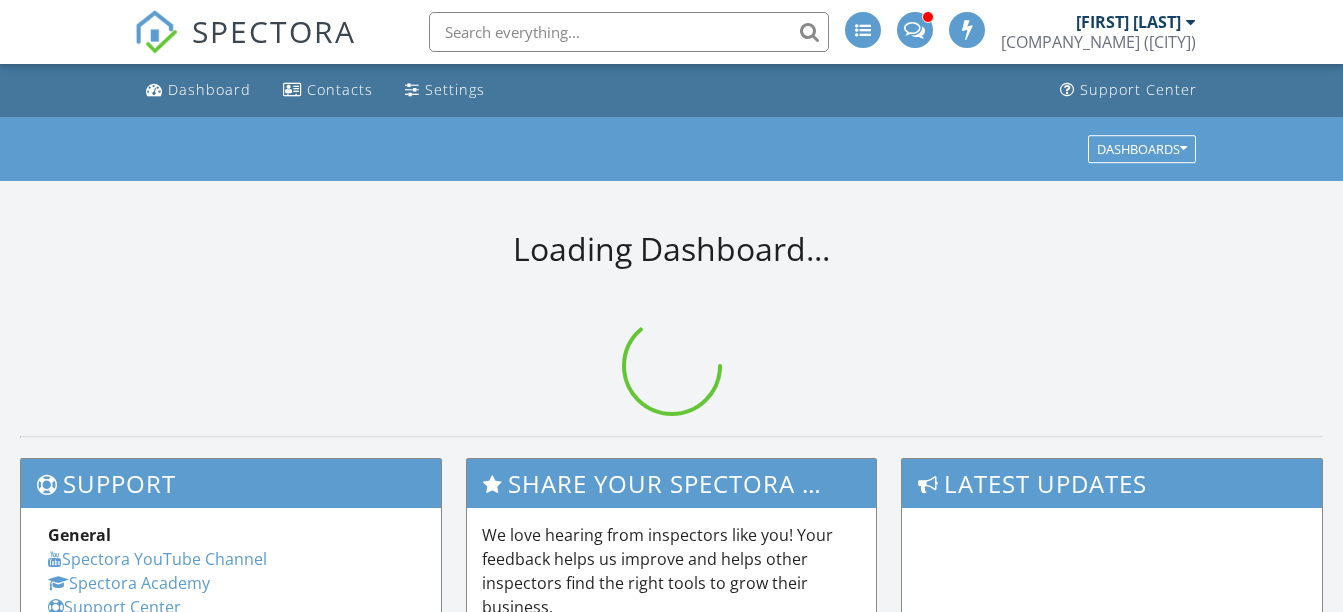 scroll, scrollTop: 0, scrollLeft: 0, axis: both 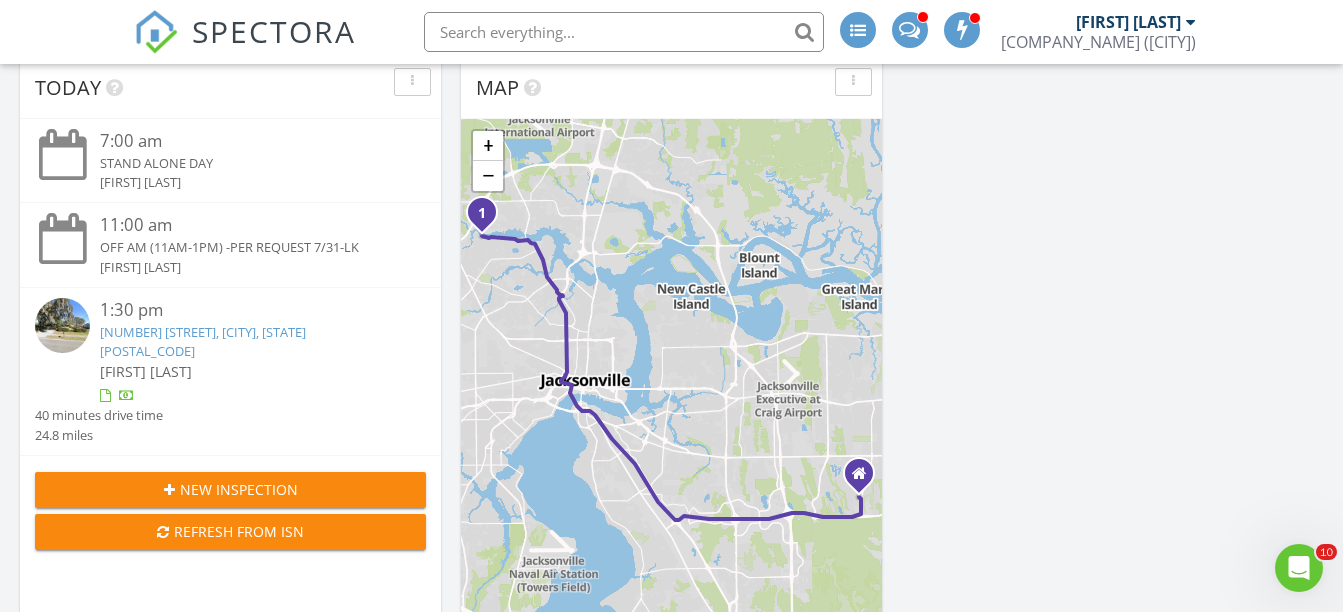 click on "5223 Trout River Blvd, Jacksonville, FL 32208" at bounding box center [203, 341] 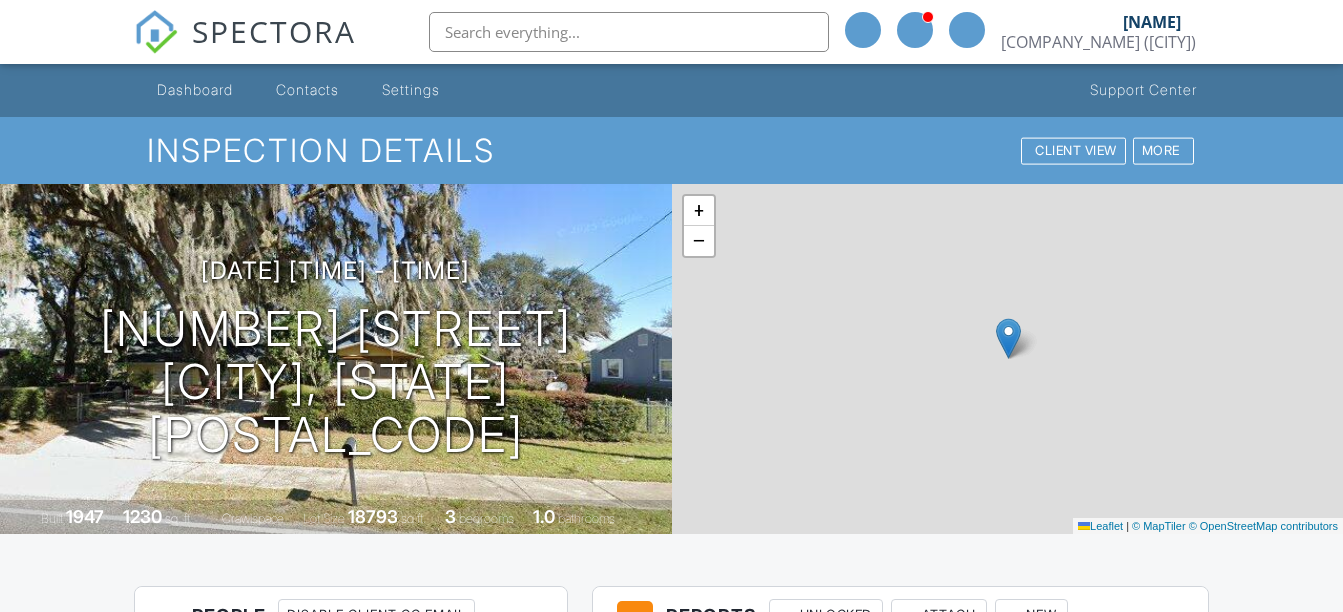 scroll, scrollTop: 587, scrollLeft: 0, axis: vertical 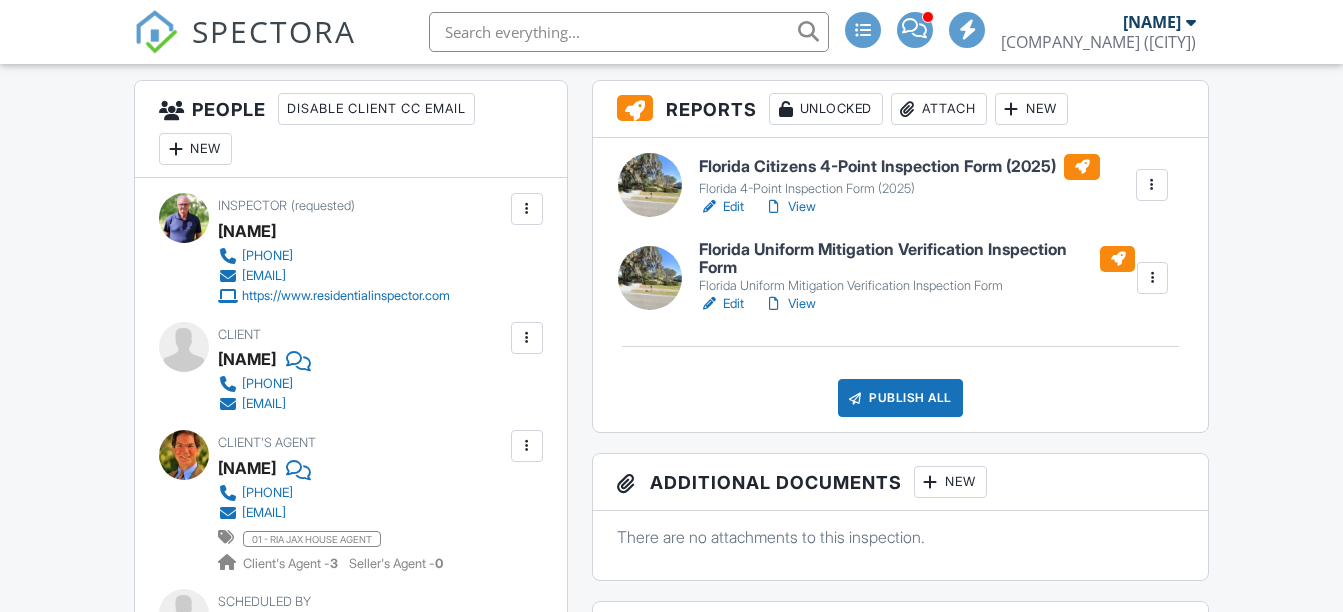 click at bounding box center [1152, 278] 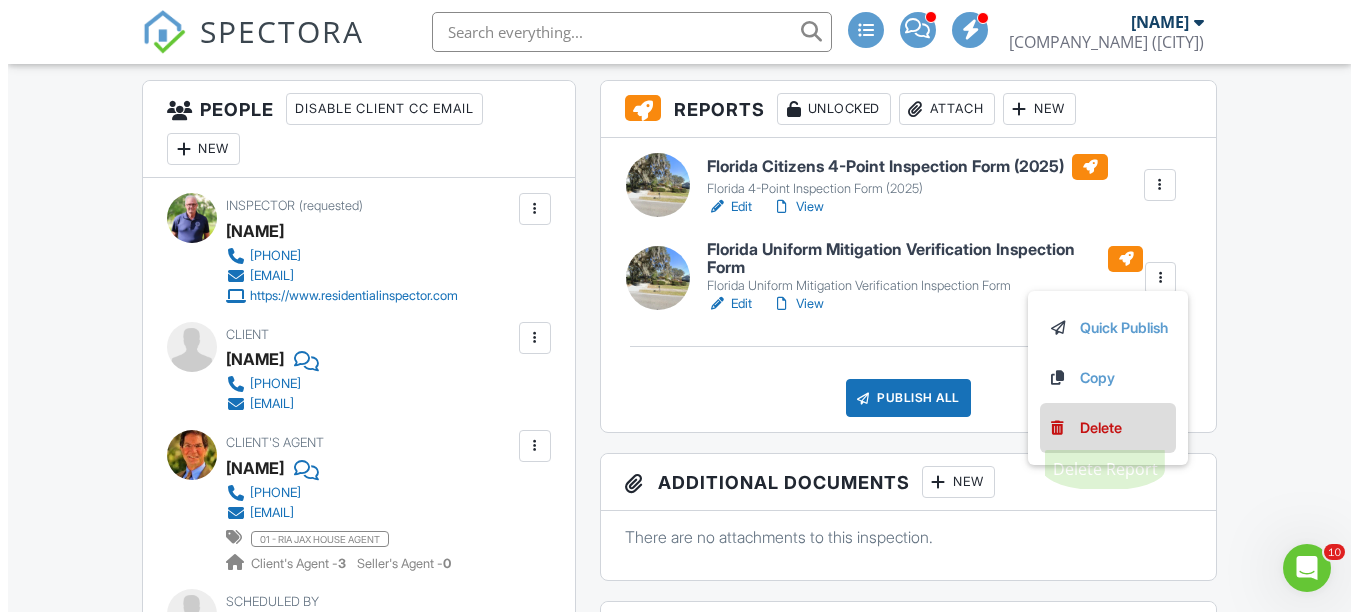 scroll, scrollTop: 0, scrollLeft: 0, axis: both 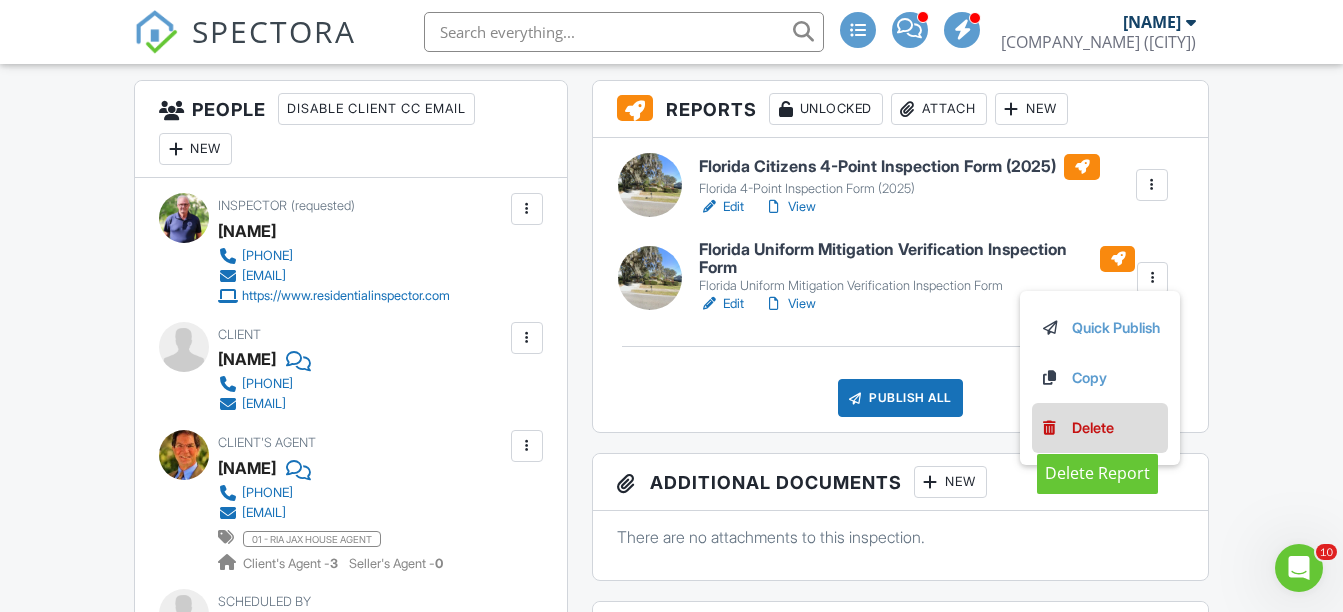 click on "Delete" at bounding box center [1093, 428] 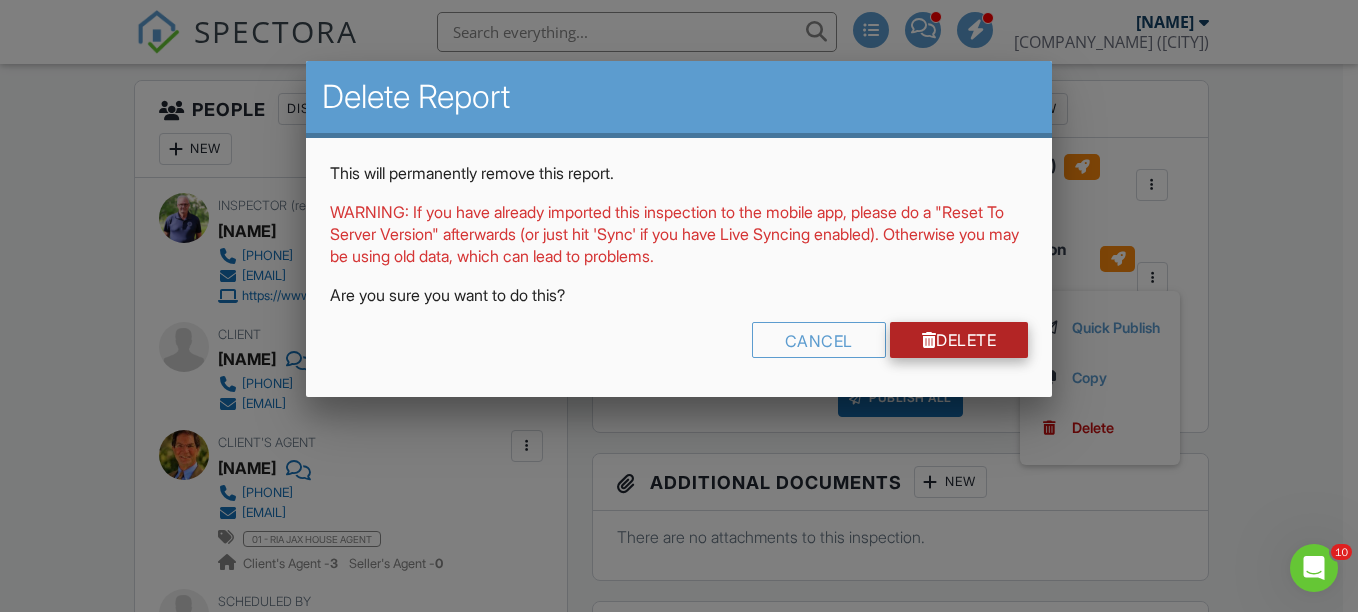 click on "Delete" at bounding box center [959, 340] 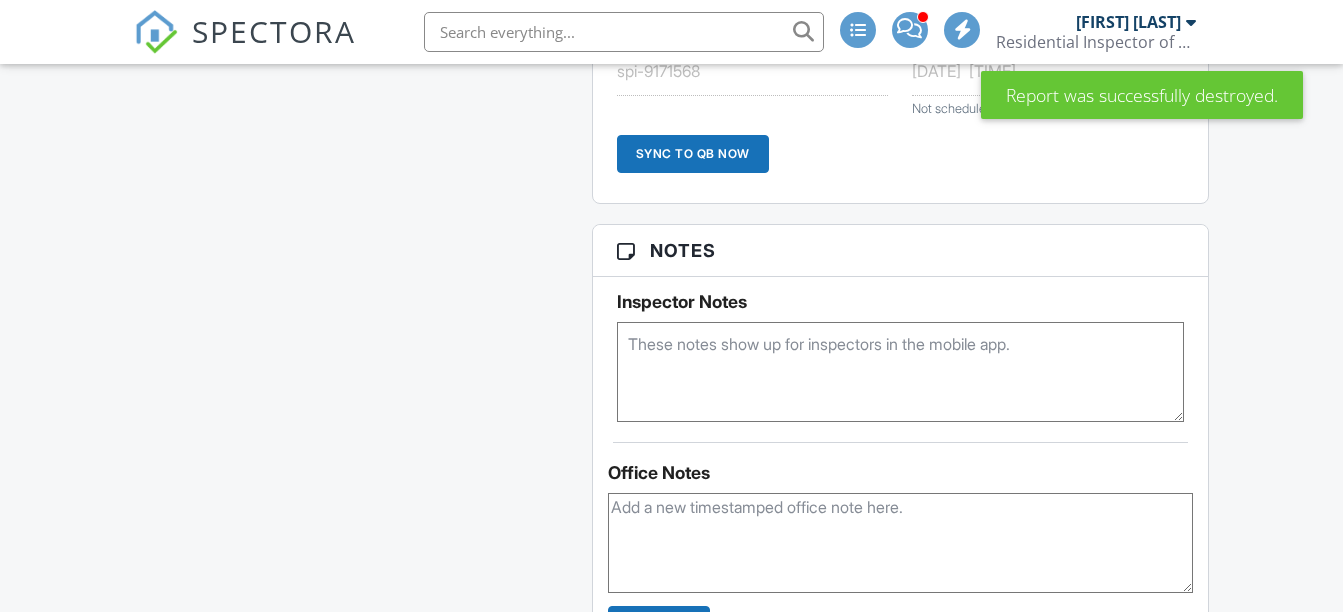 scroll, scrollTop: 4515, scrollLeft: 0, axis: vertical 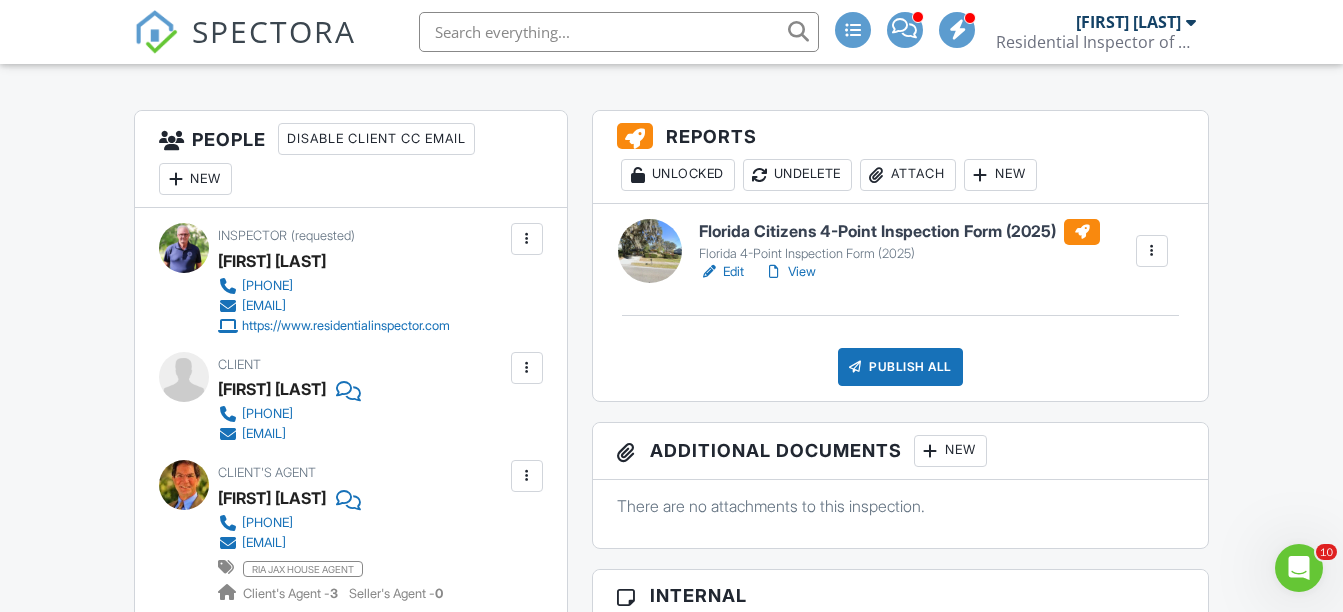 click on "Florida Citizens 4-Point Inspection Form (2025)" at bounding box center (899, 232) 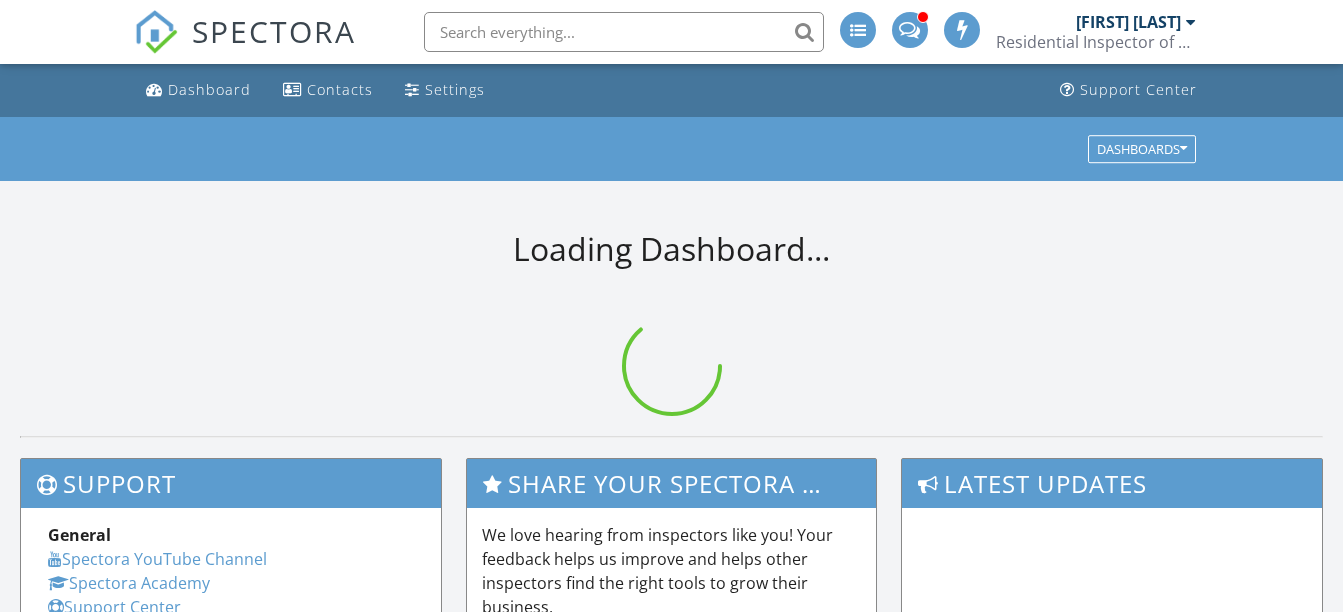 scroll, scrollTop: 0, scrollLeft: 0, axis: both 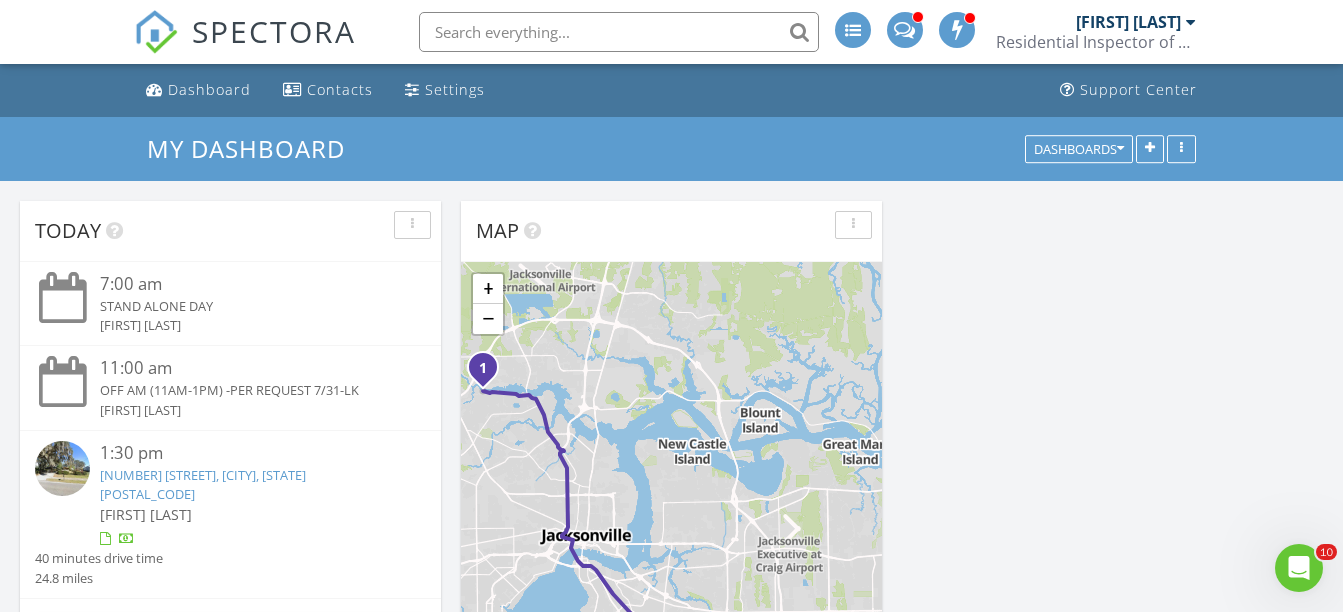 click on "[FIRST] [LAST]" at bounding box center [246, 514] 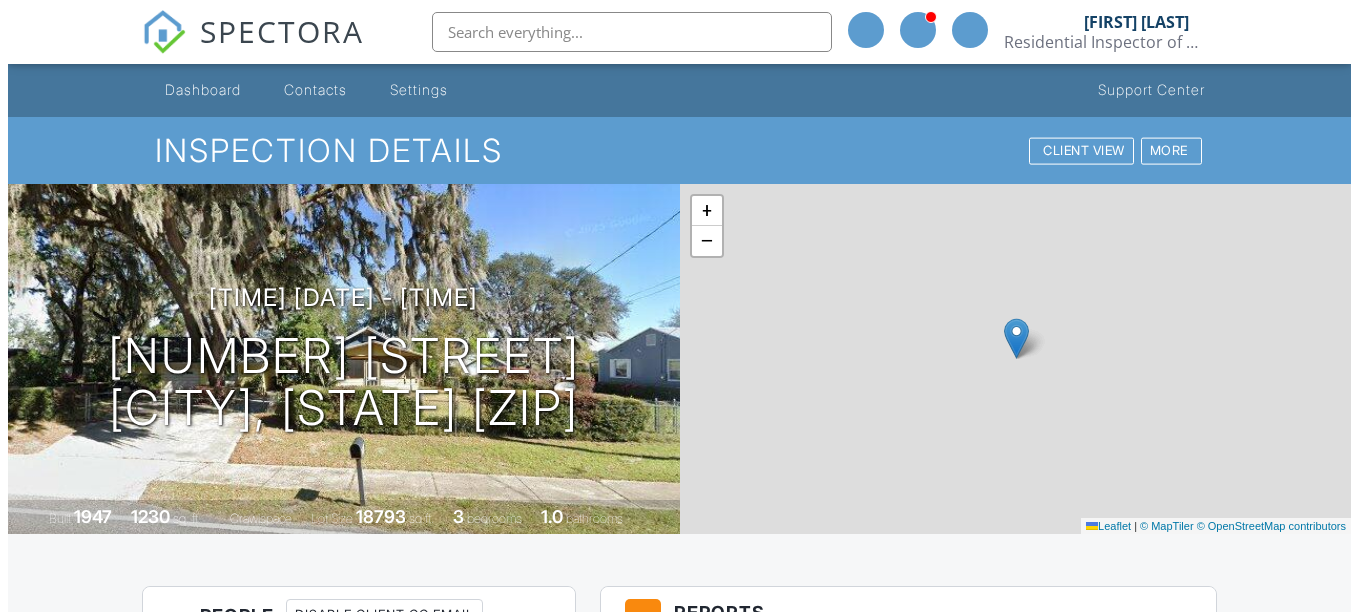scroll, scrollTop: 0, scrollLeft: 0, axis: both 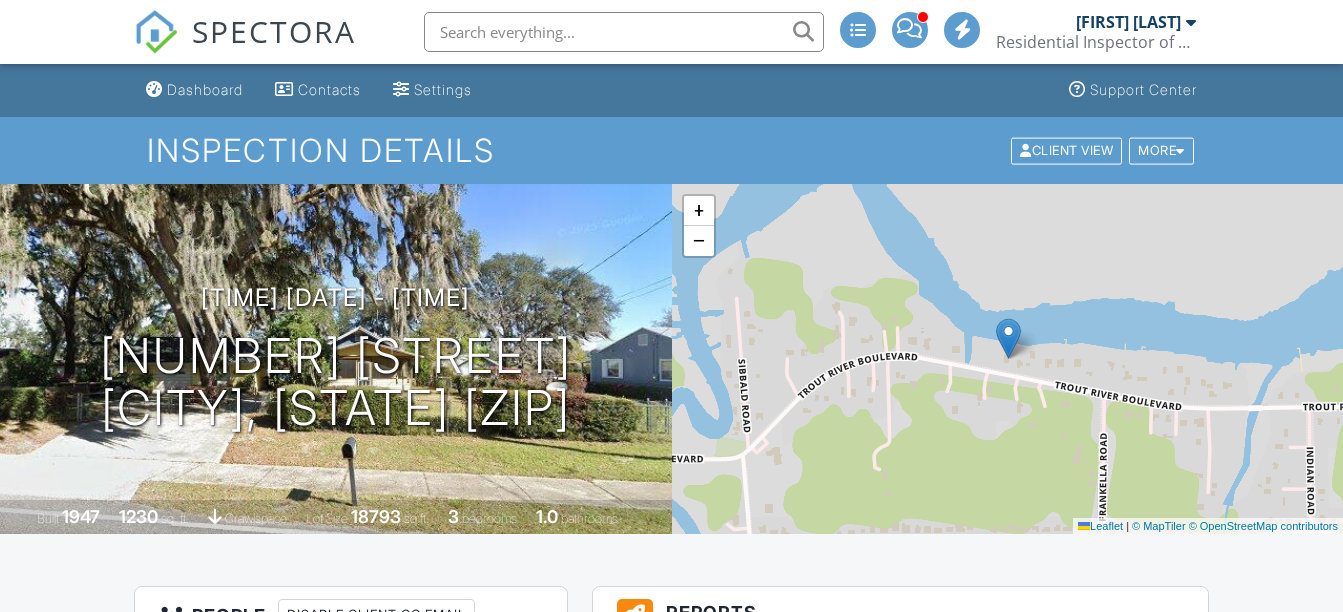 click on "5223 Trout River Blvd
Jacksonville, FL 32208" at bounding box center (336, 383) 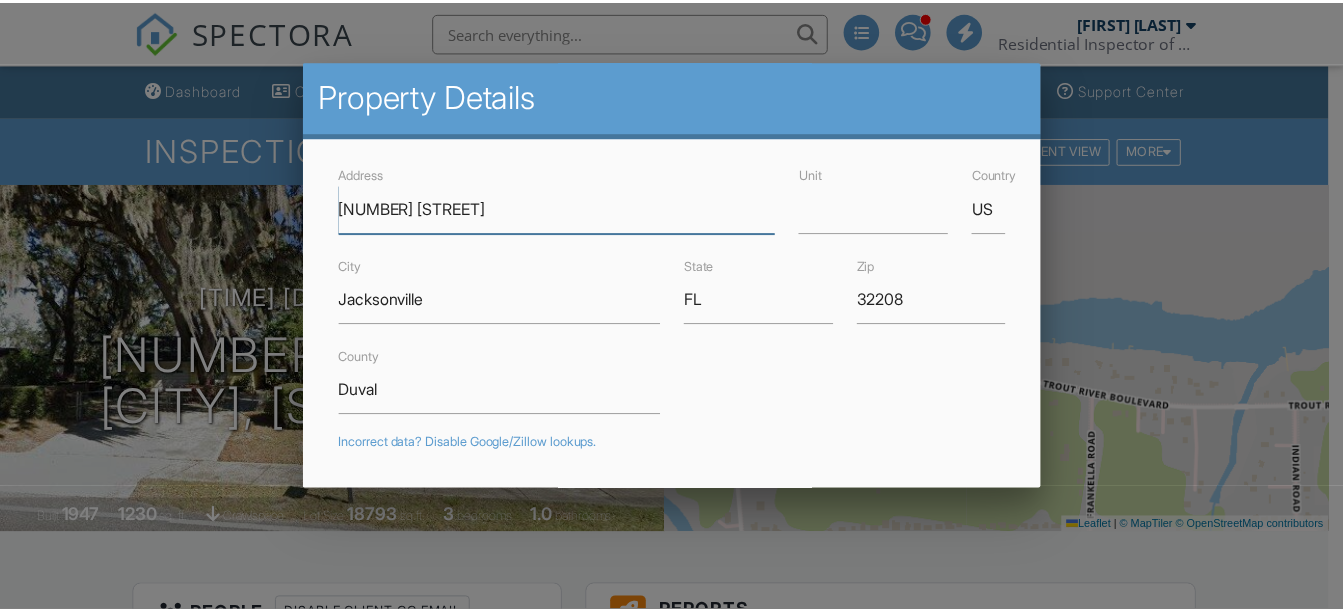 scroll, scrollTop: 0, scrollLeft: 0, axis: both 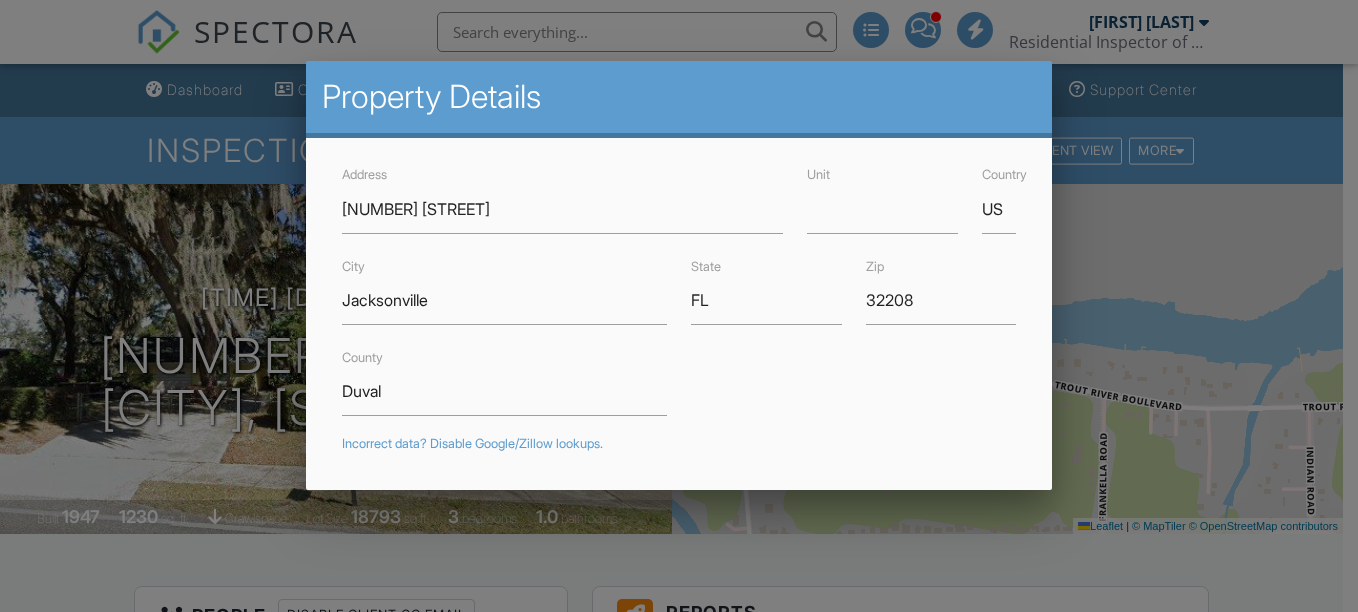 click at bounding box center (679, 282) 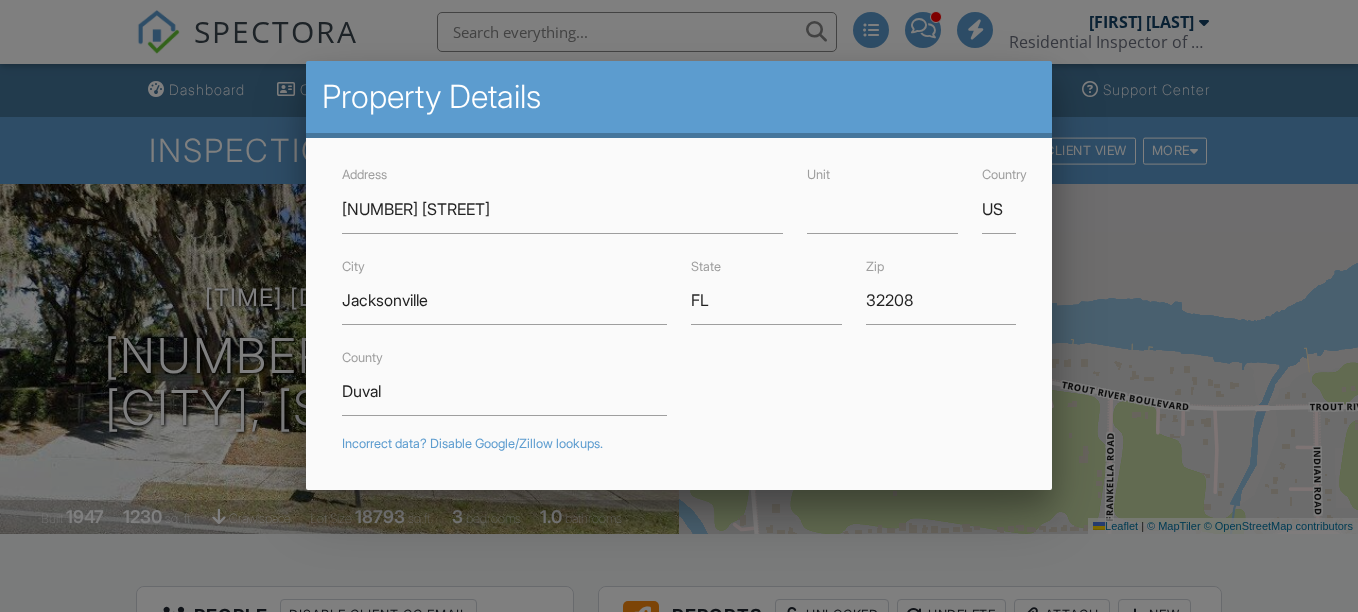 click at bounding box center [679, 282] 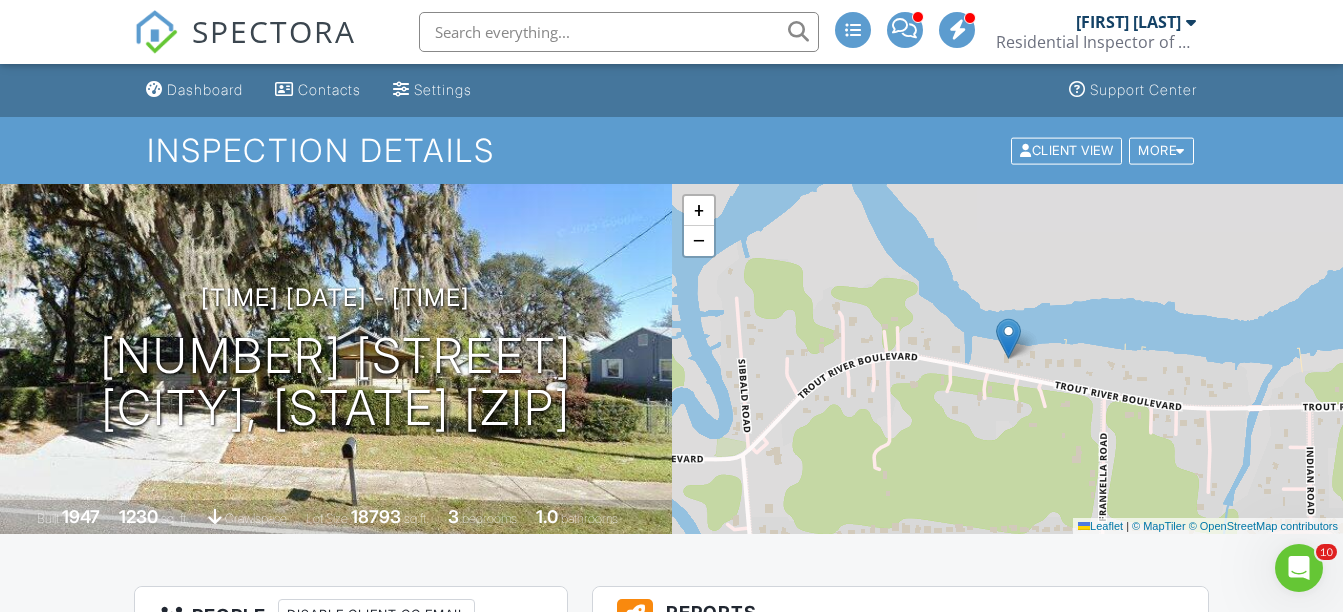 scroll, scrollTop: 0, scrollLeft: 0, axis: both 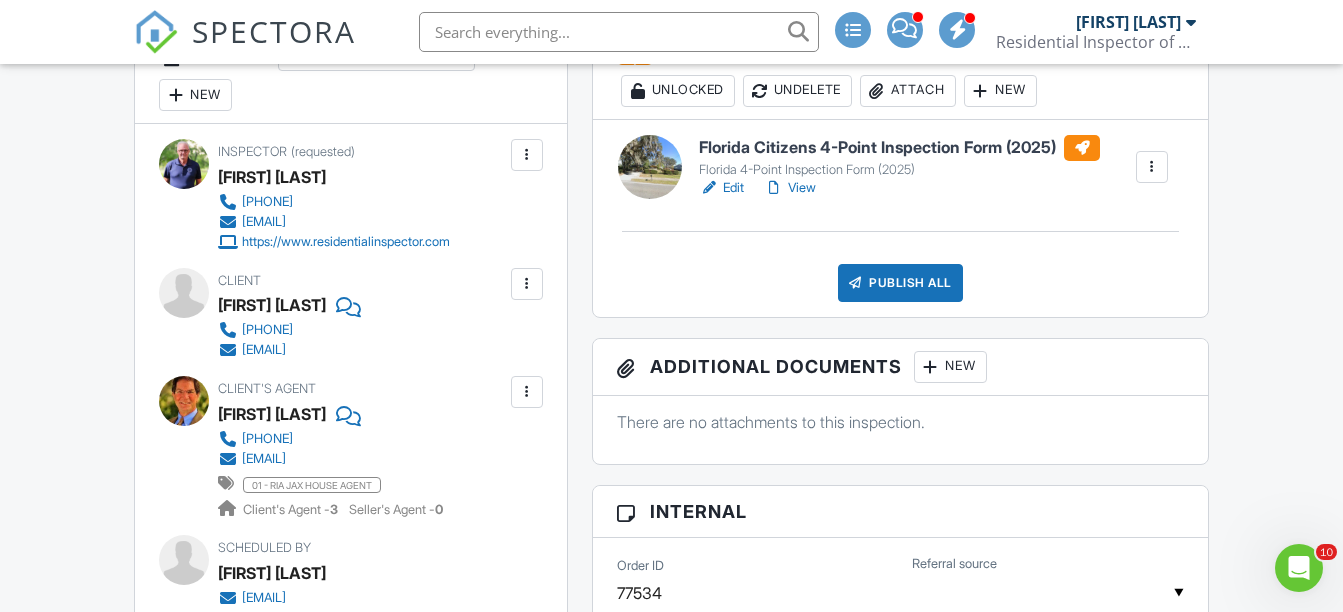 click on "View" at bounding box center (790, 188) 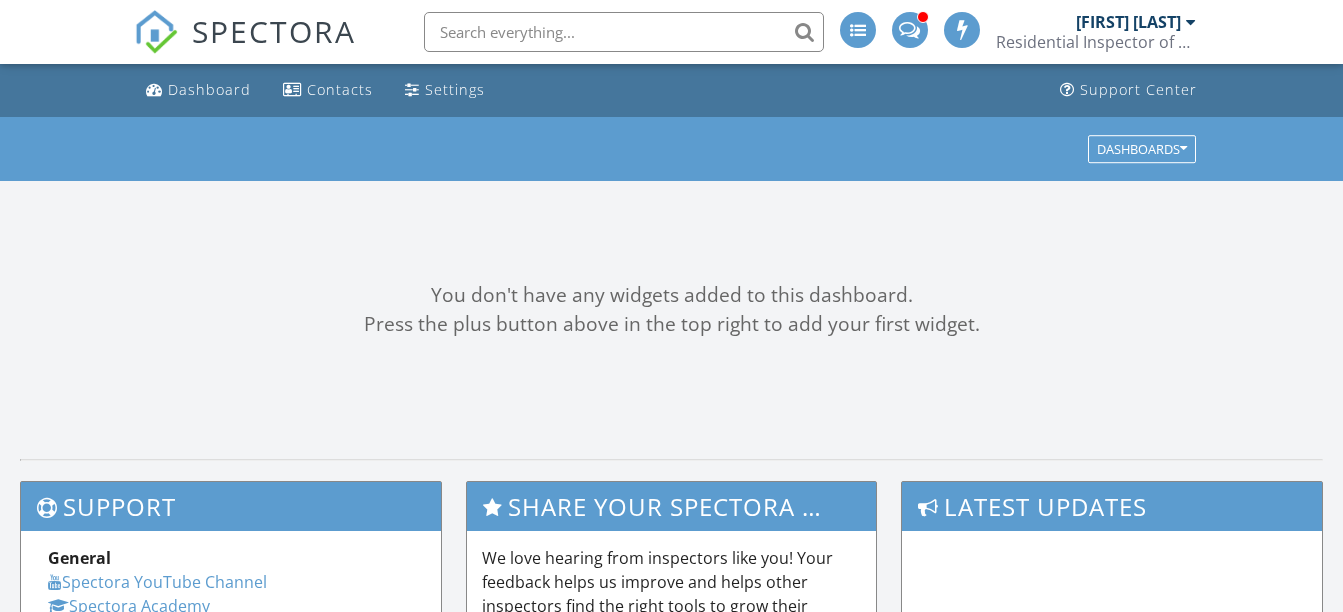 scroll, scrollTop: 0, scrollLeft: 0, axis: both 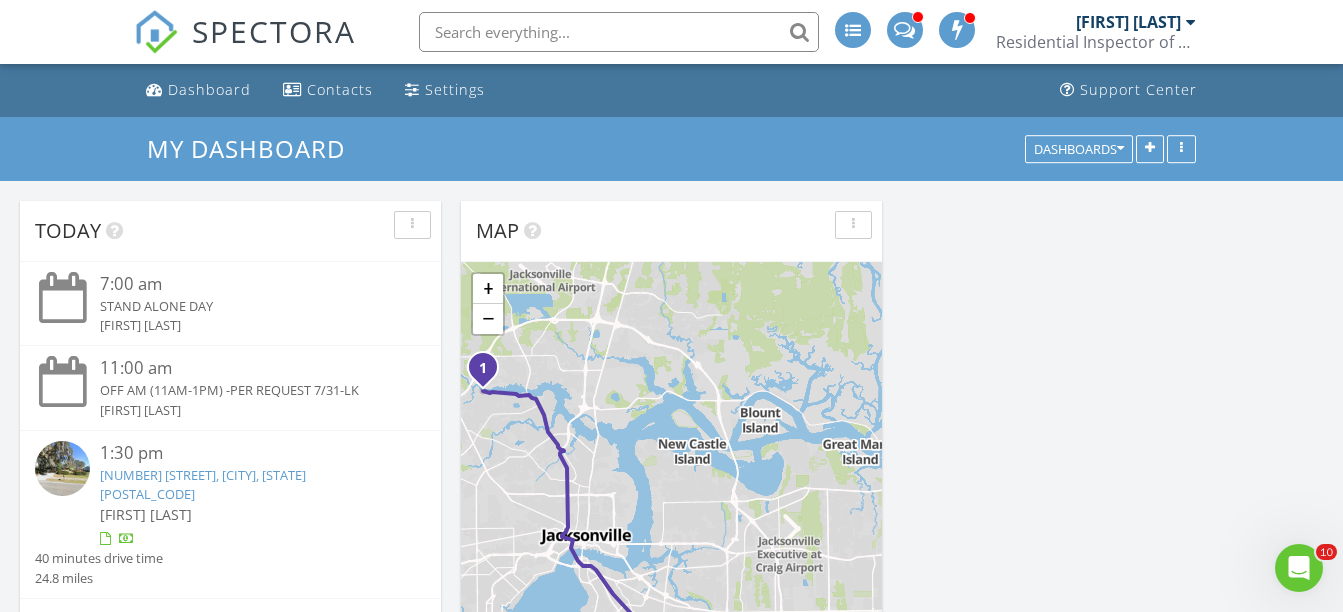 click on "[NUMBER] [STREET], [CITY], [STATE] [POSTAL_CODE]" at bounding box center (203, 484) 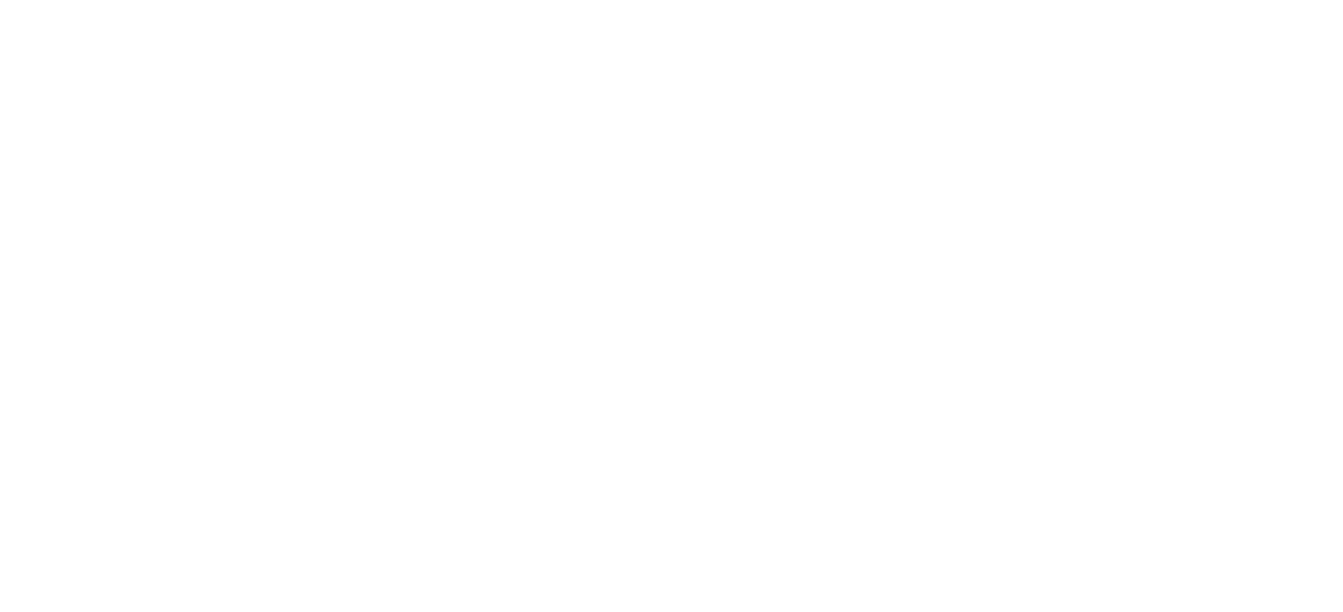 scroll, scrollTop: 0, scrollLeft: 0, axis: both 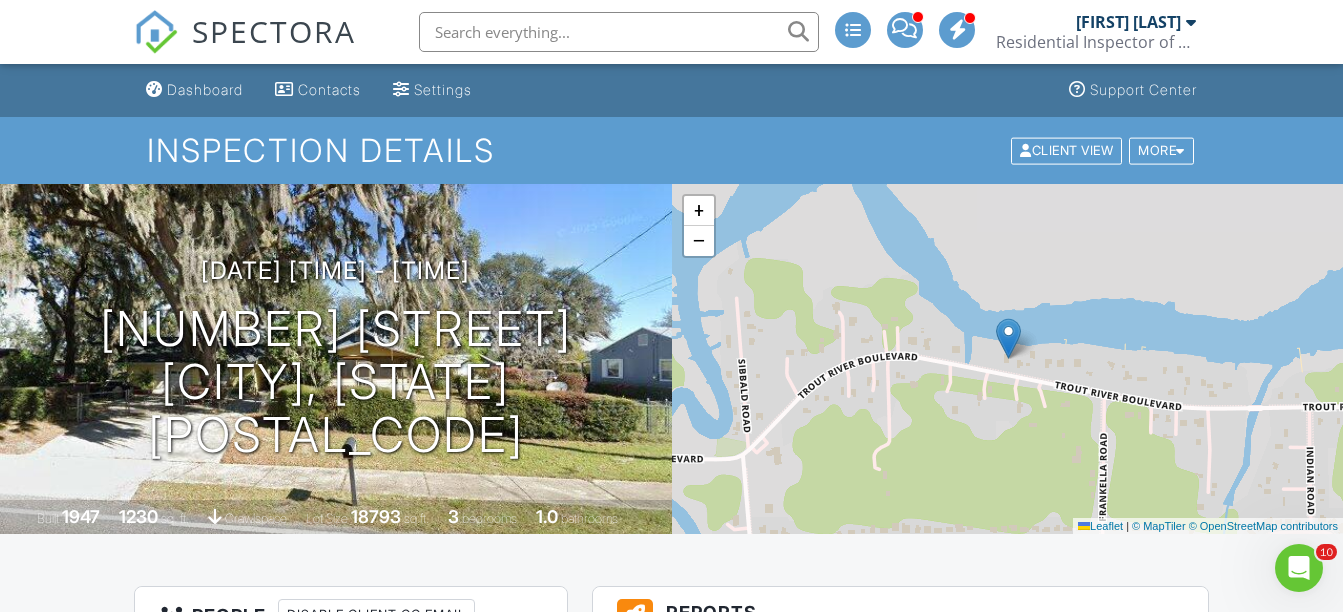 click at bounding box center [619, 32] 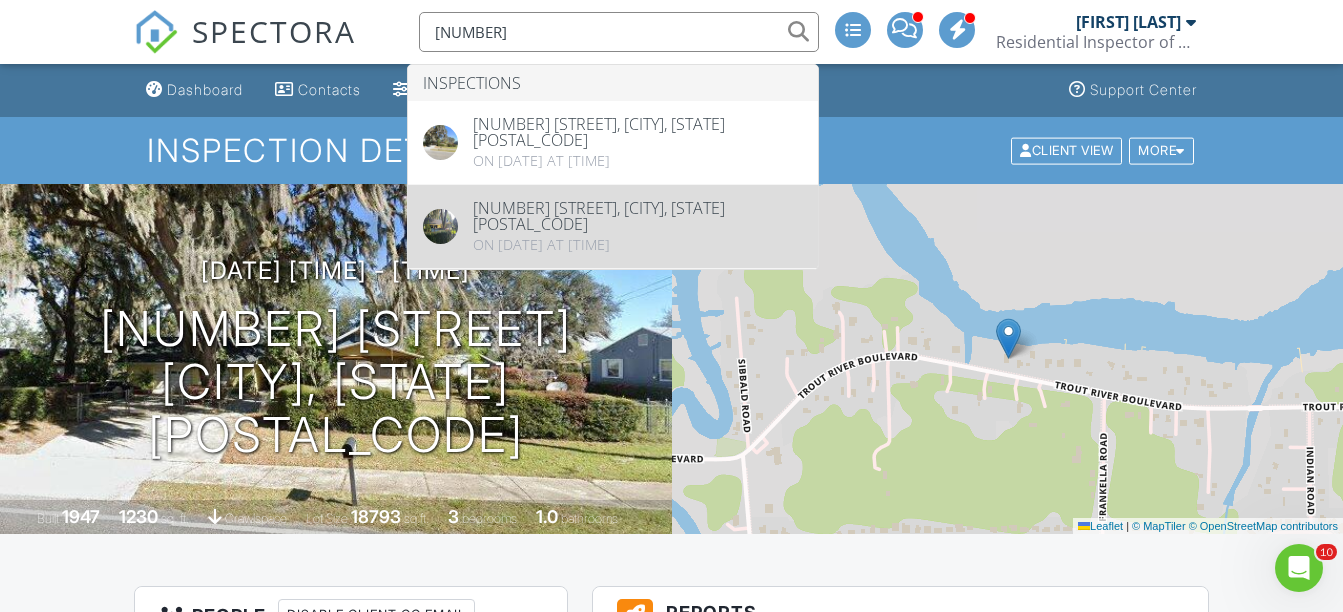 type on "5223" 